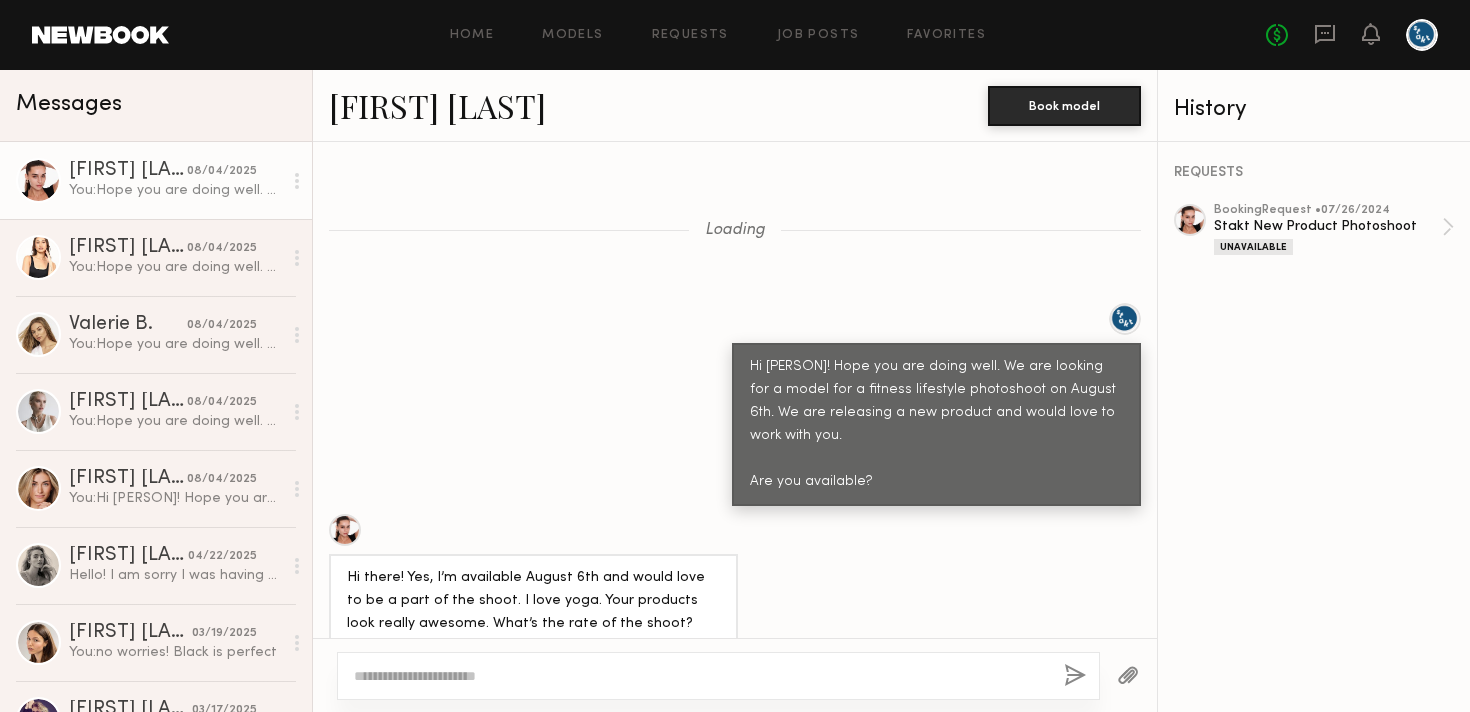scroll, scrollTop: 0, scrollLeft: 0, axis: both 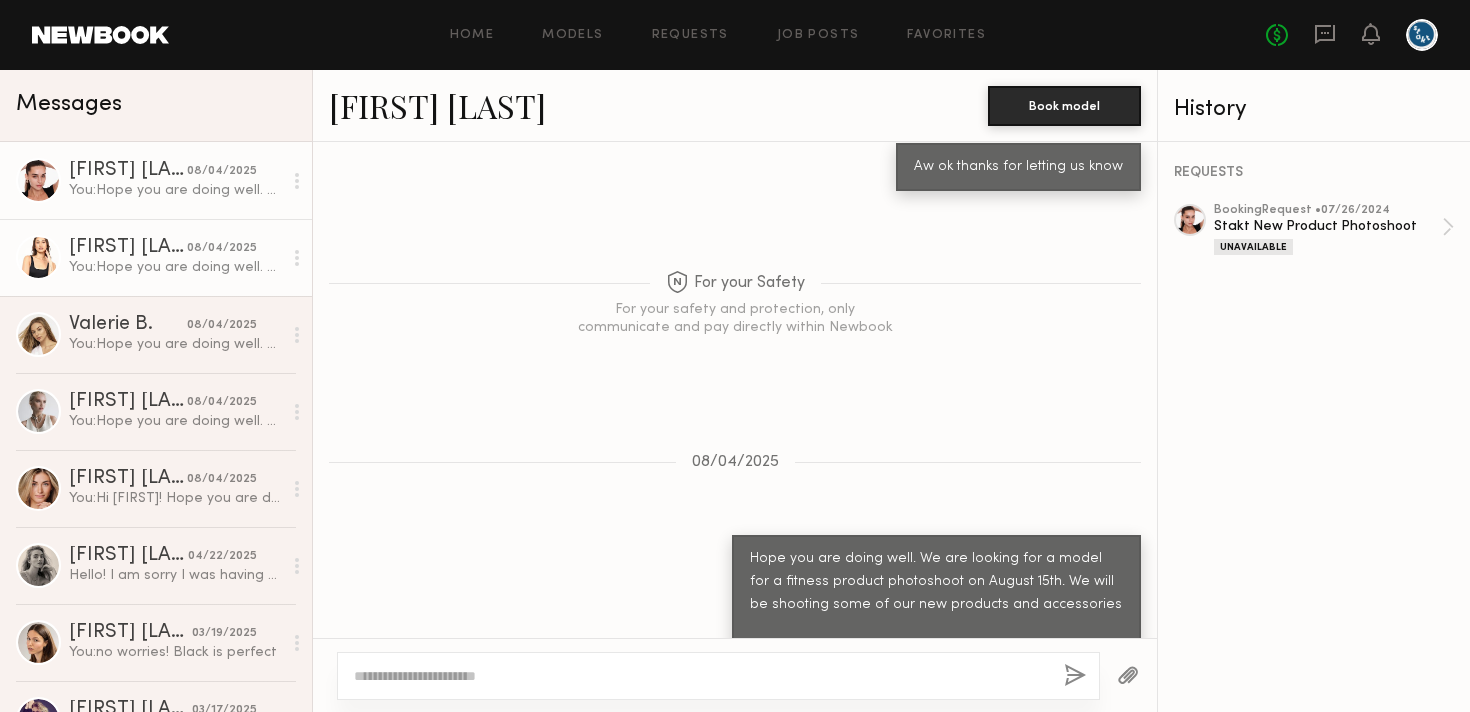 click on "[FIRST] [MIDDLE] [LAST] [DATE] You:  Hope you are doing well. We are looking for a model for a fitness product photoshoot on August 15th. We will be shooting some of our new products and accessories
Are you available?" 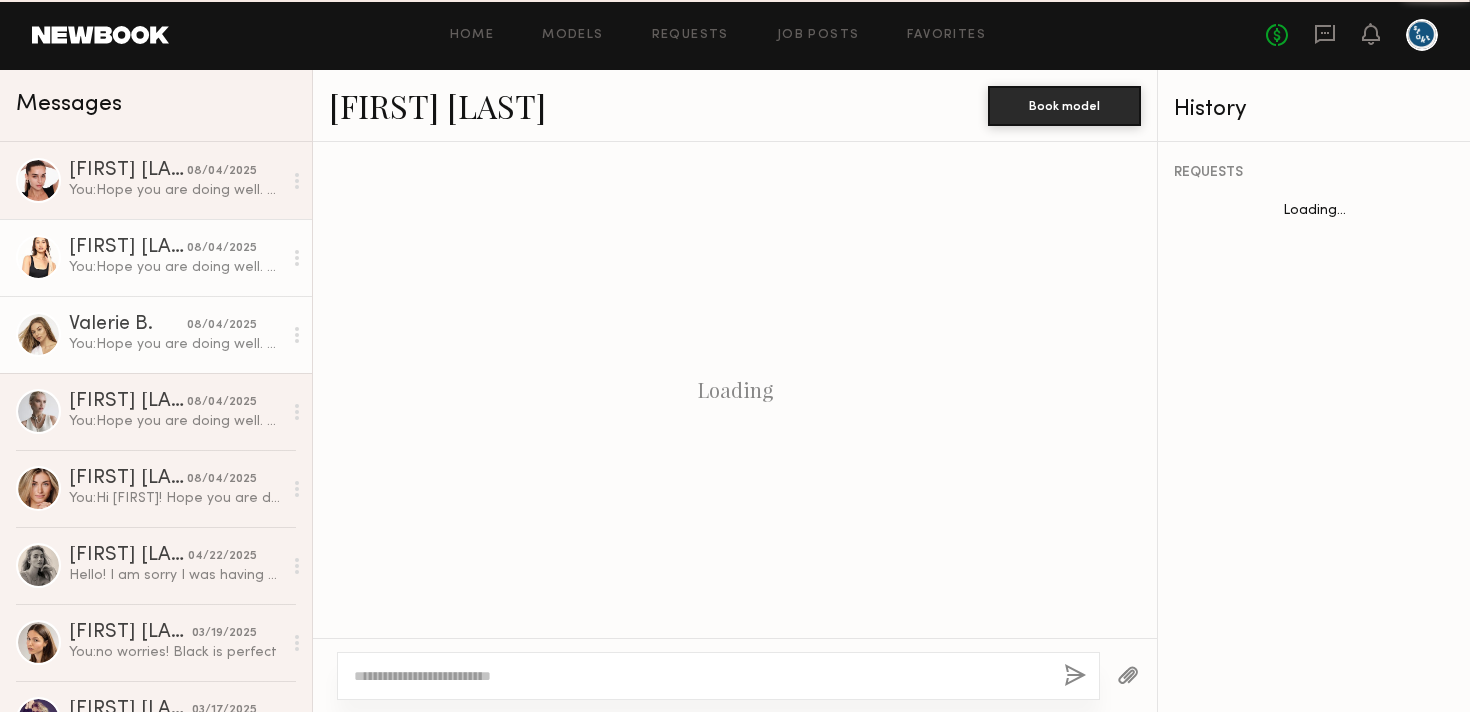 click on "You:  Hope you are doing well. We are looking for a model for a fitness product photoshoot on August 15th. We will be shooting some of our new products and accessories
Are you available?" 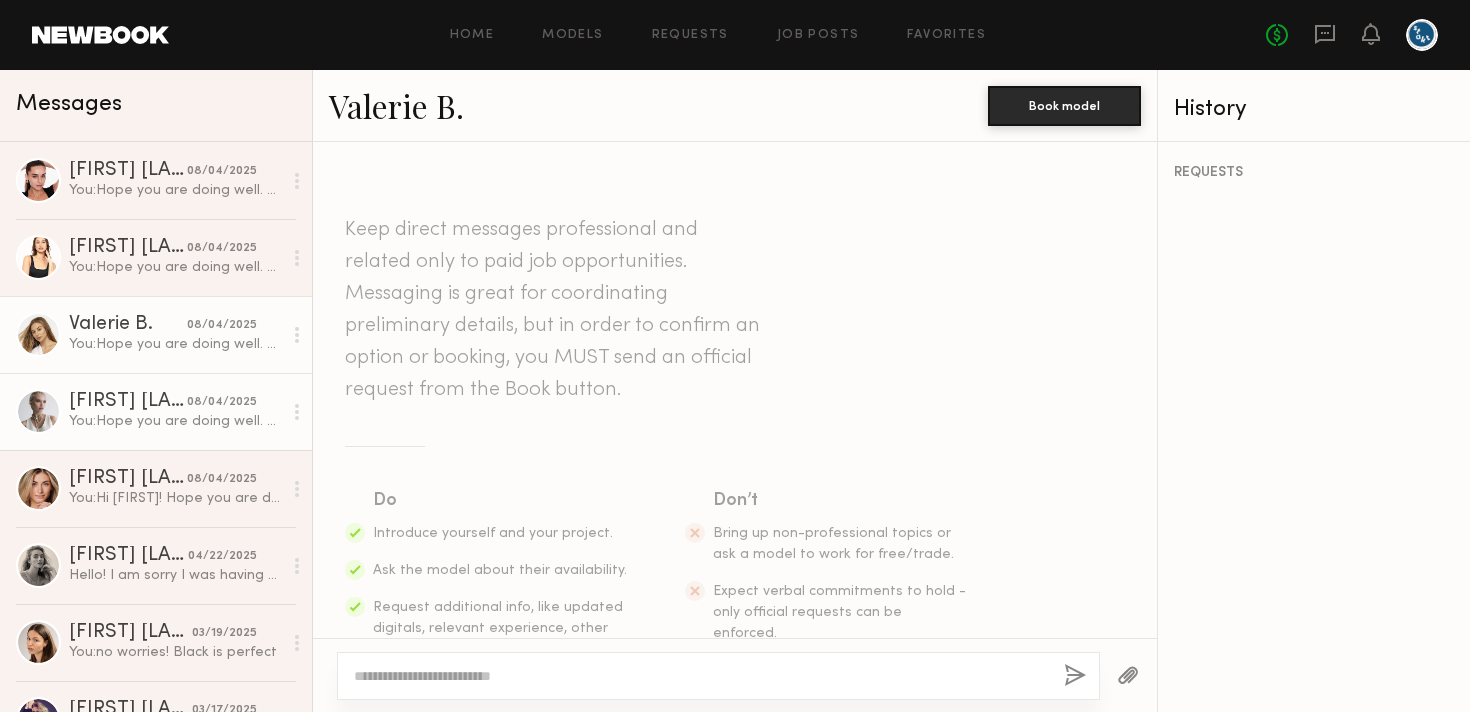 scroll, scrollTop: 1644, scrollLeft: 0, axis: vertical 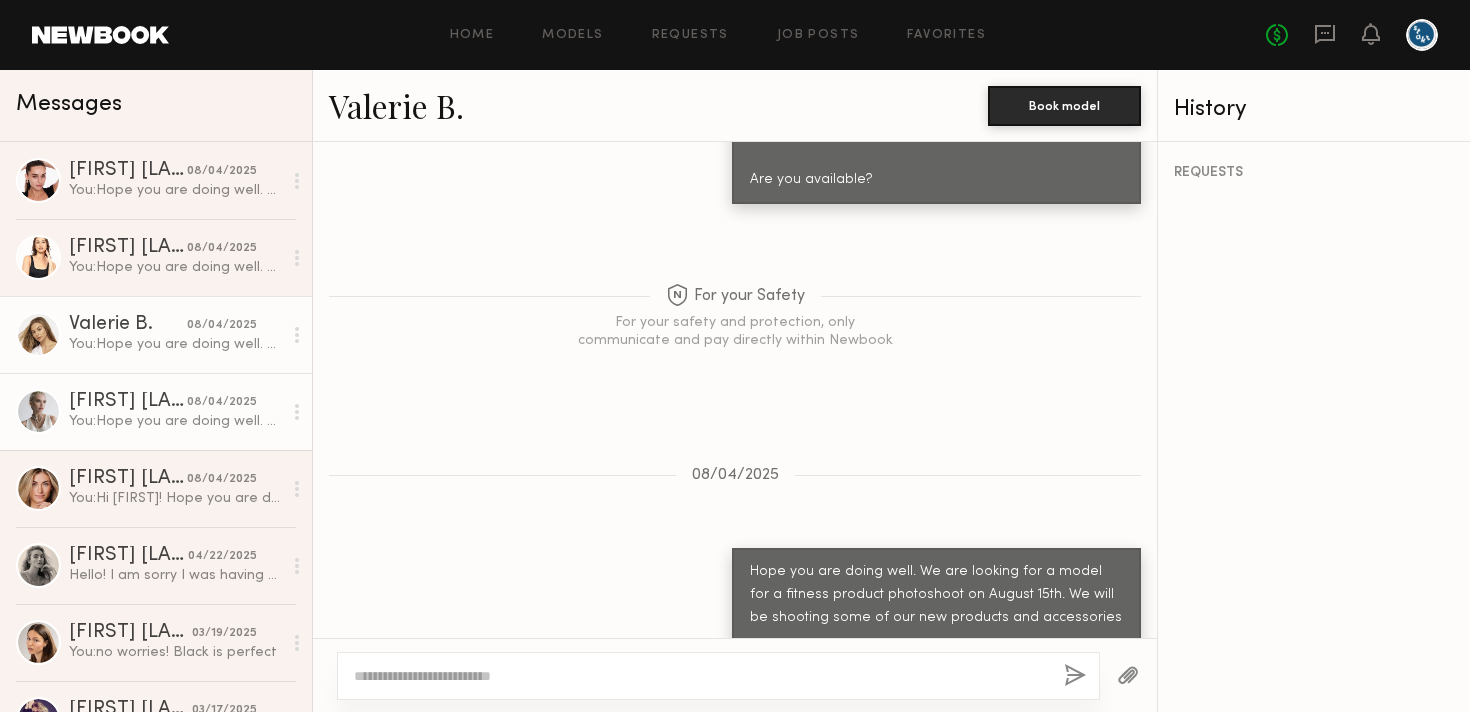 click on "You:  Hope you are doing well. We are looking for a model for a fitness product photoshoot on August 15th. We will be shooting some of our new products and accessories
Are you available?" 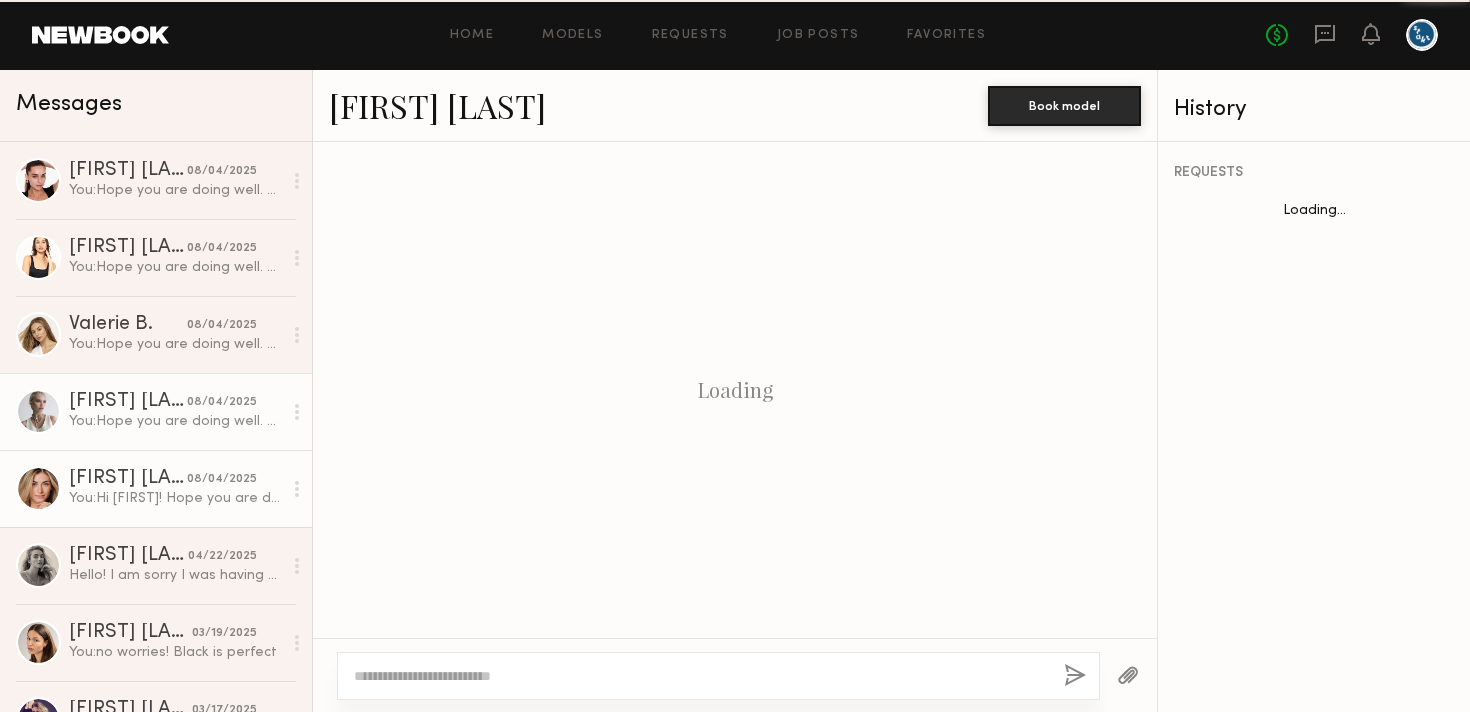 scroll, scrollTop: 1190, scrollLeft: 0, axis: vertical 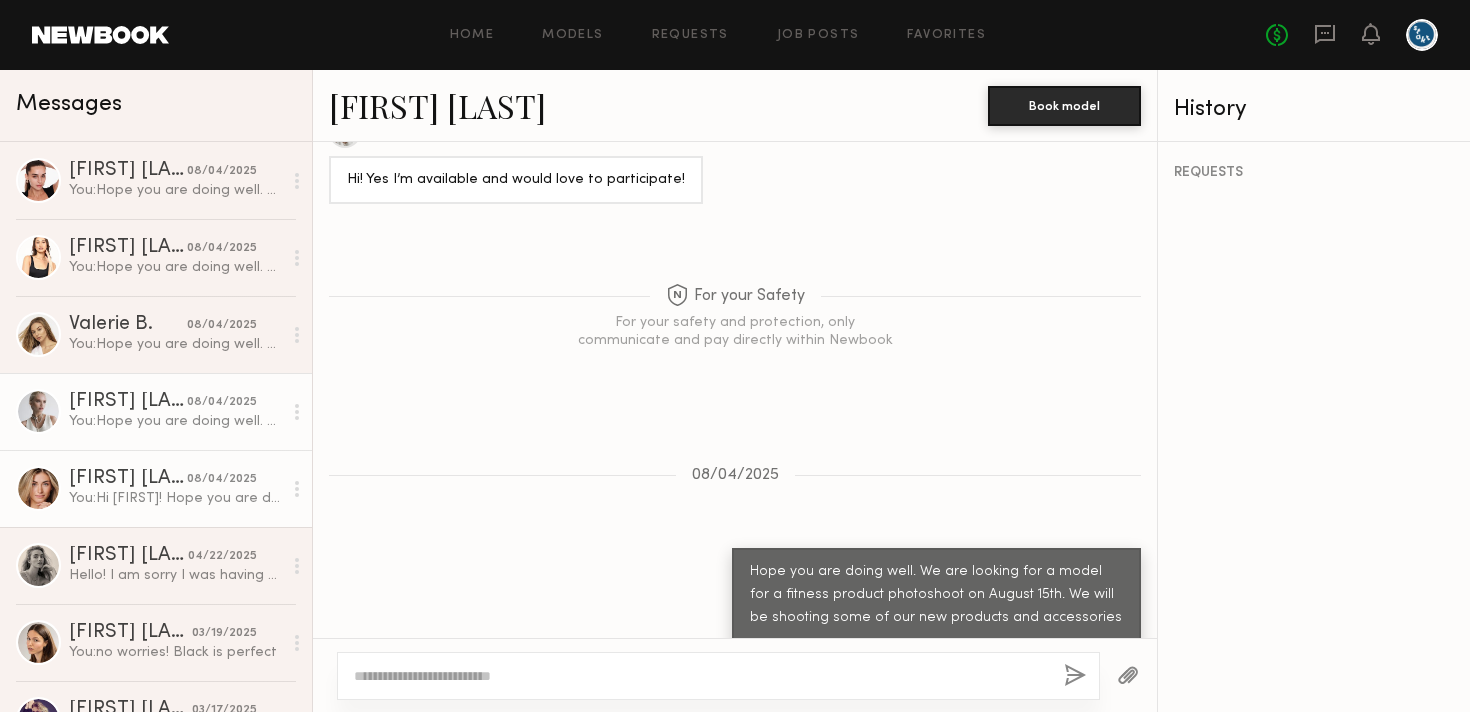 click on "Alyssa K. 08/04/2025 You:  Hi Alyssa! Hope you are doing well. We are looking for a model for a fitness product photoshoot on August 15th. We will be shooting some of our new products and accessories
Are you available?" 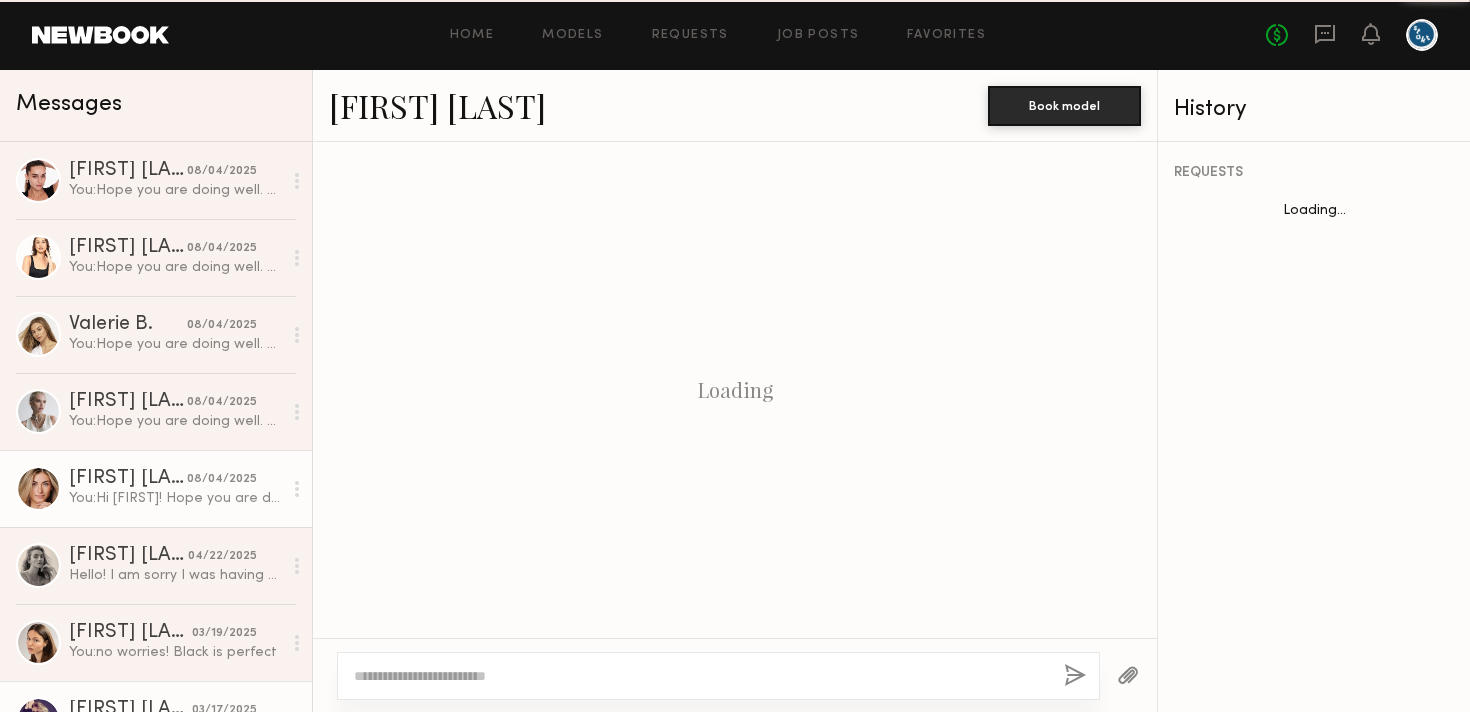 scroll, scrollTop: 1190, scrollLeft: 0, axis: vertical 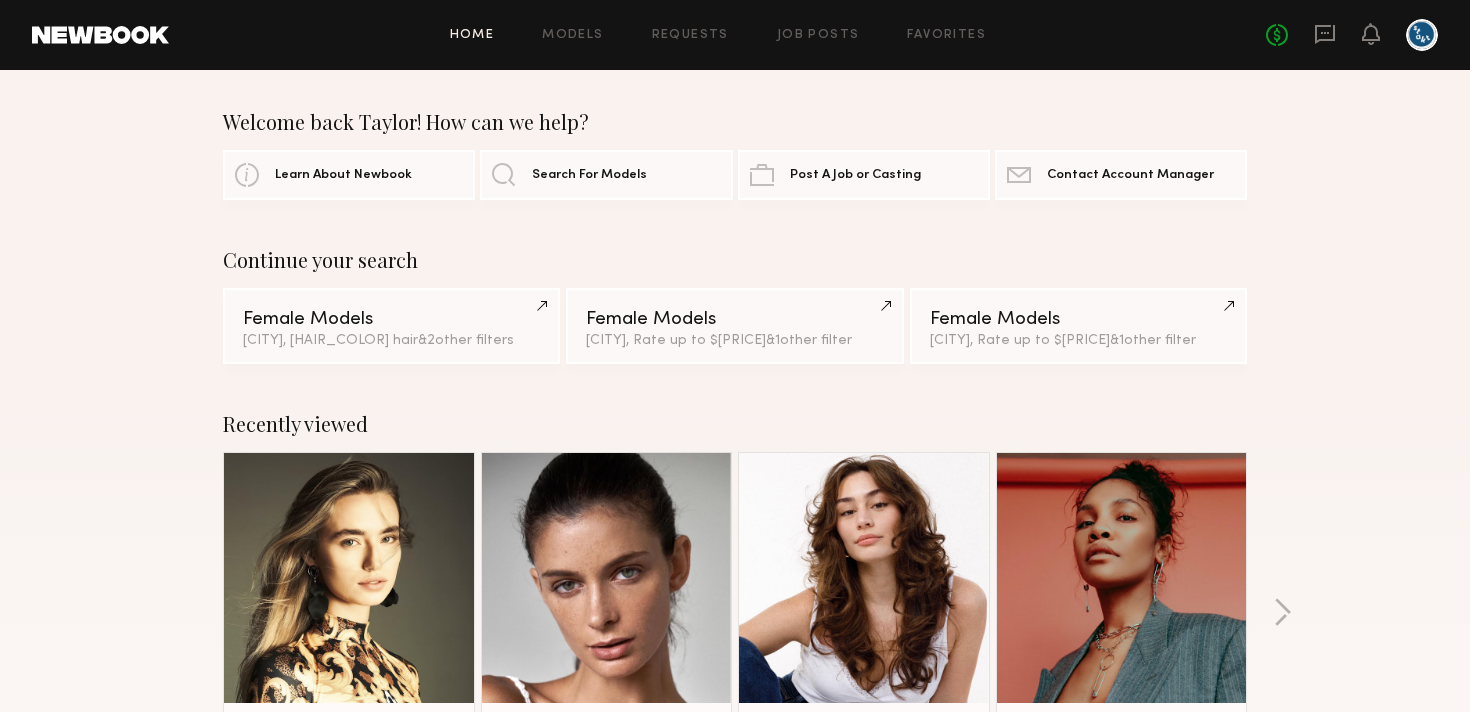 click 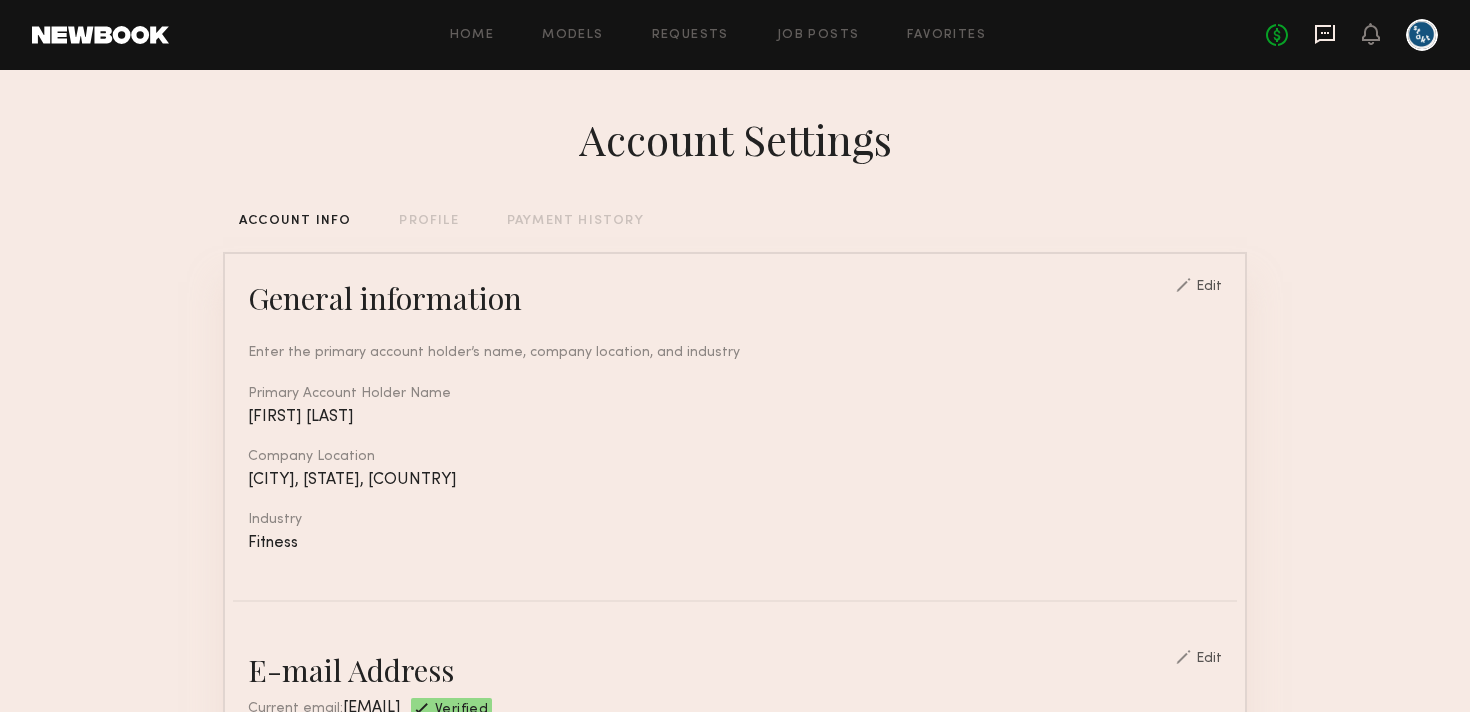 click 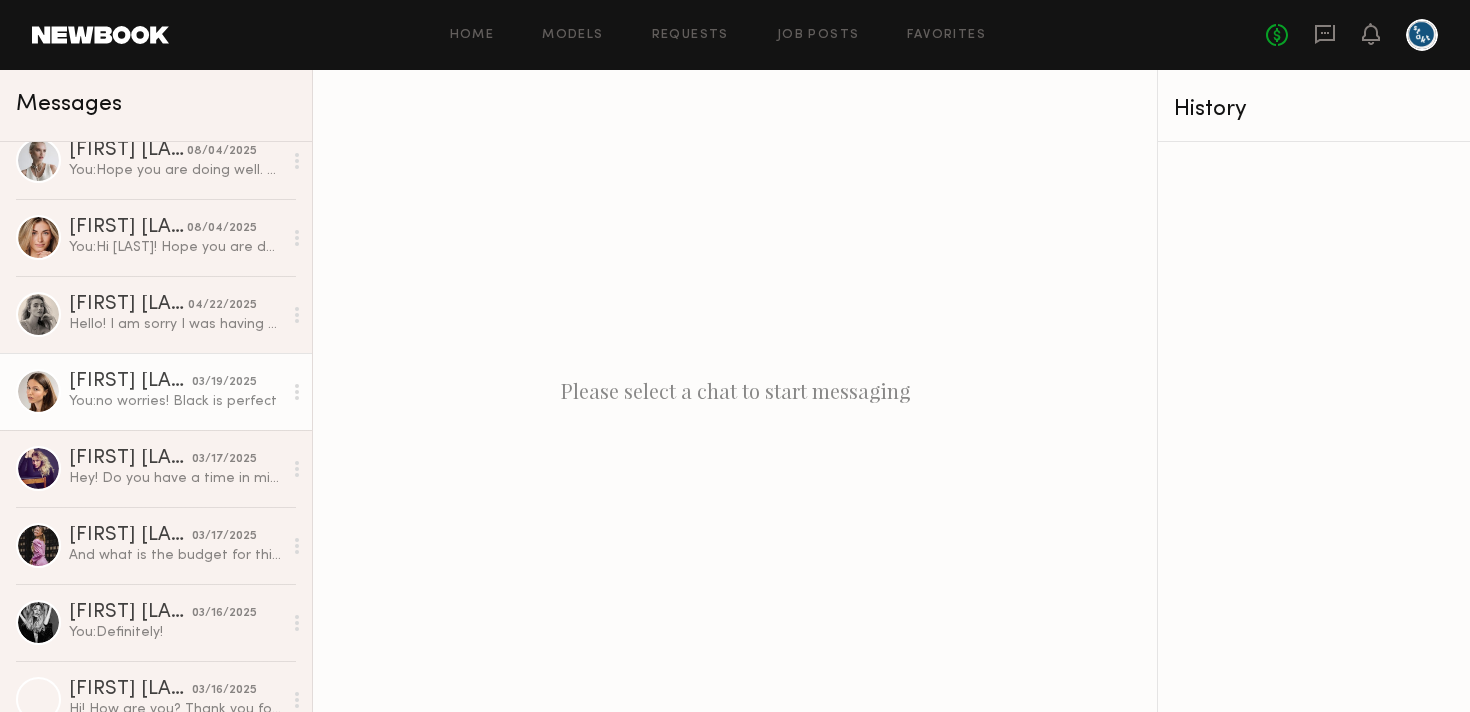 scroll, scrollTop: 254, scrollLeft: 0, axis: vertical 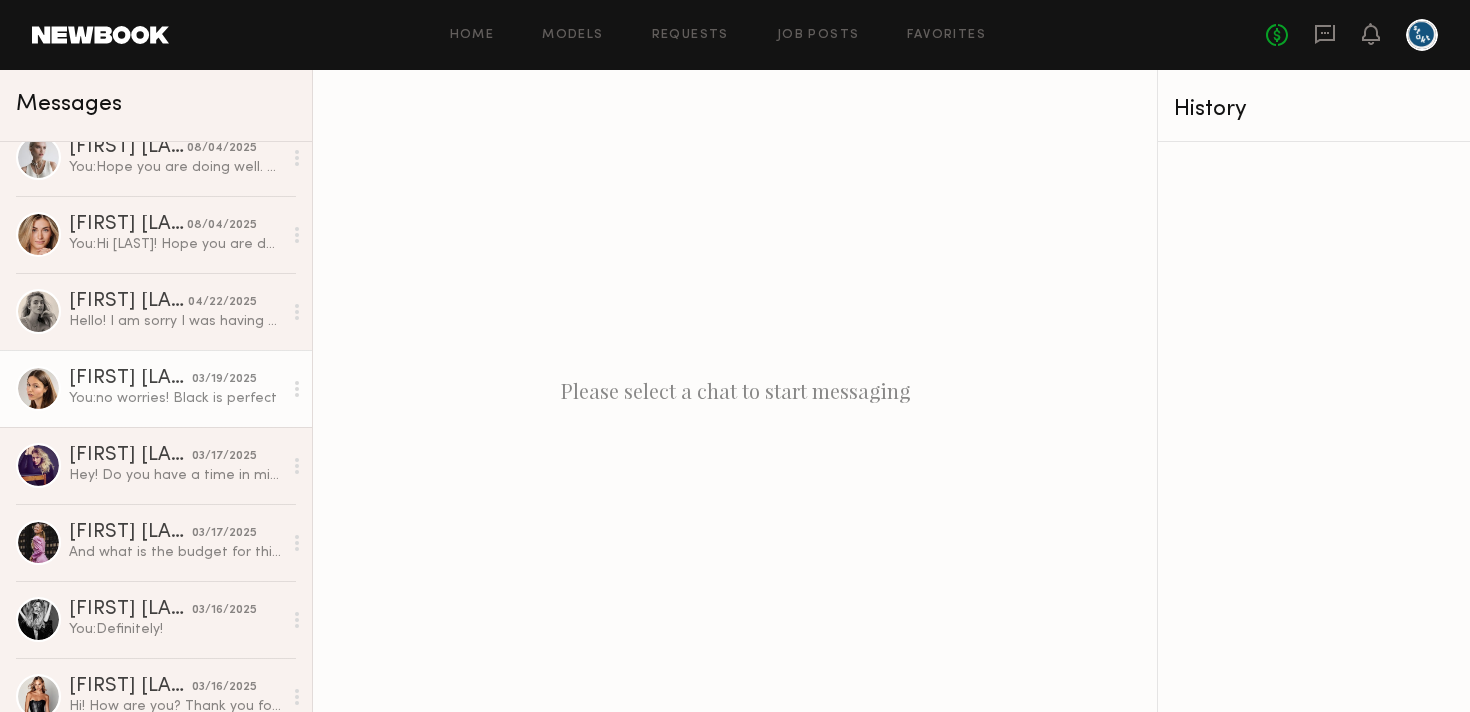 click on "You:  no worries! Black is perfect" 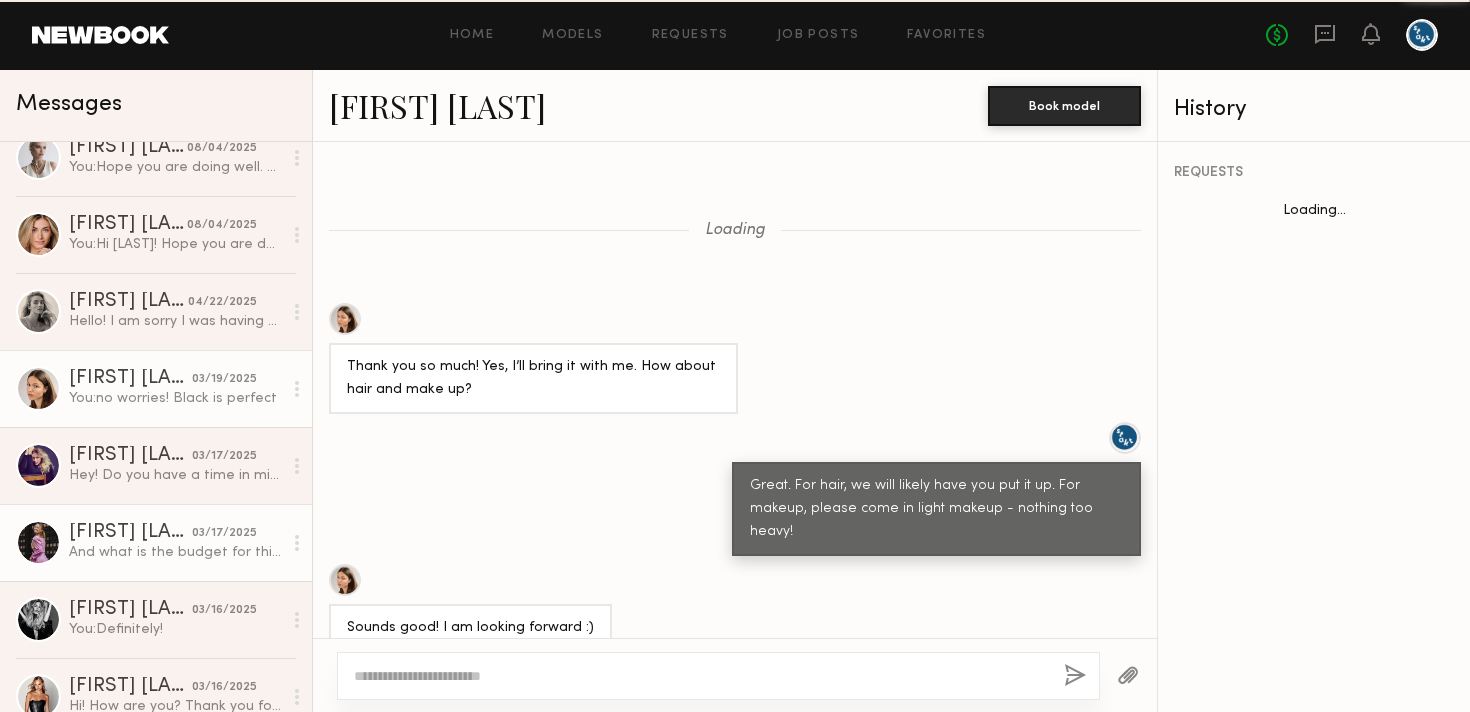 scroll, scrollTop: 1215, scrollLeft: 0, axis: vertical 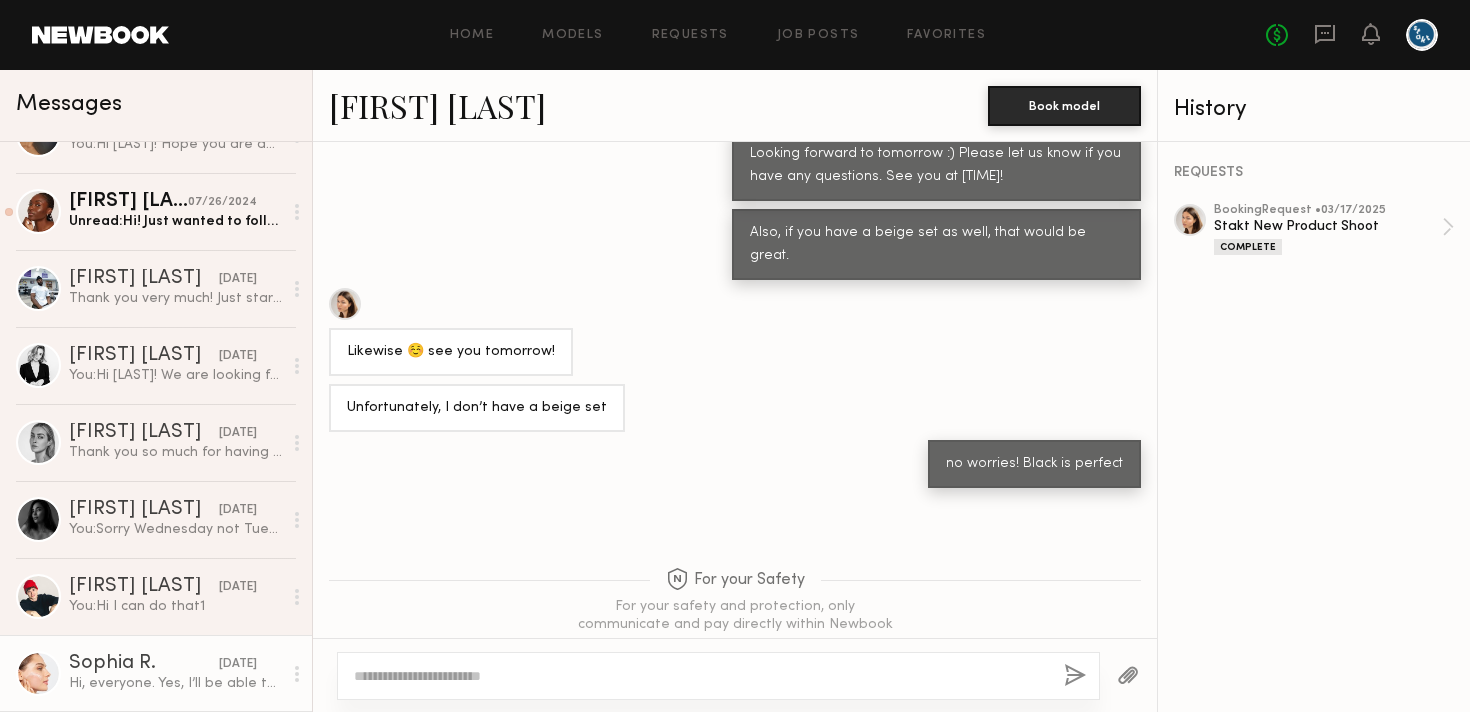 click on "Sophia R." 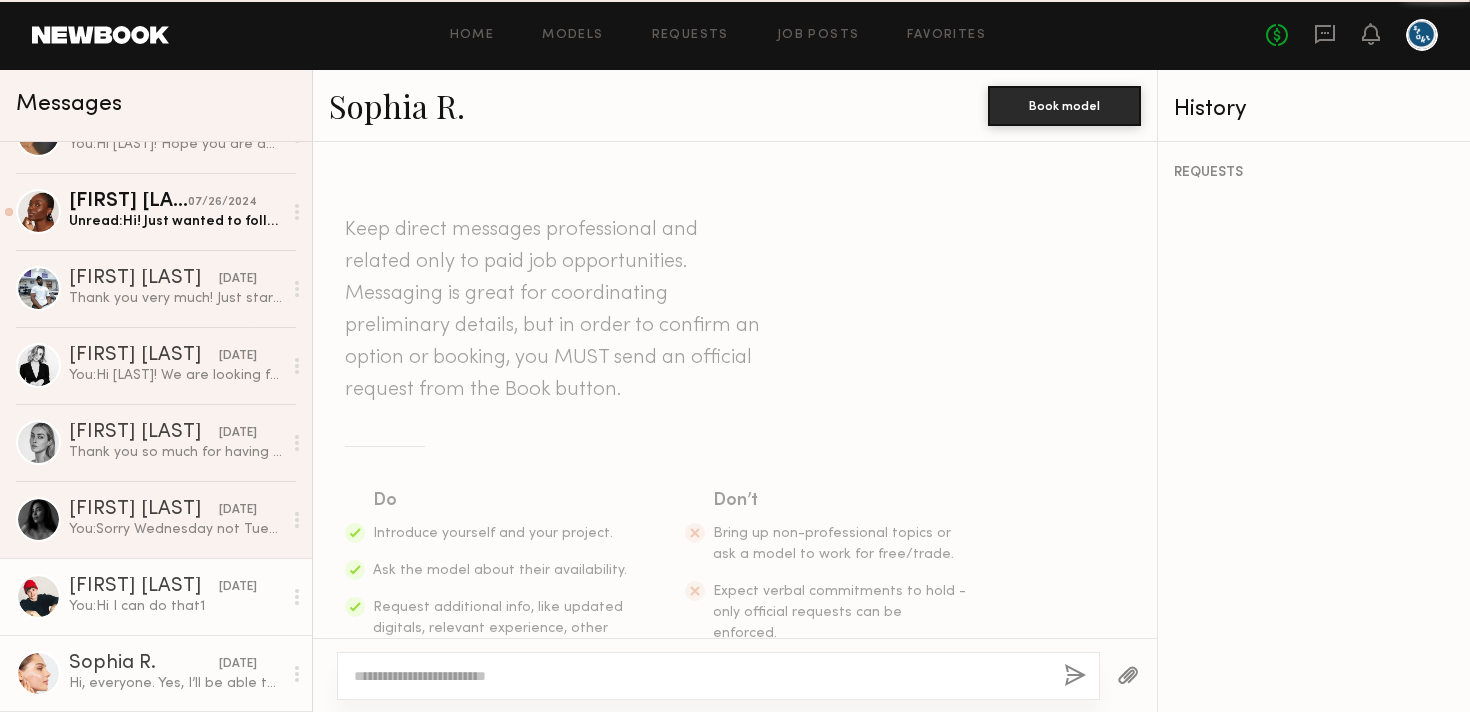 scroll, scrollTop: 1764, scrollLeft: 0, axis: vertical 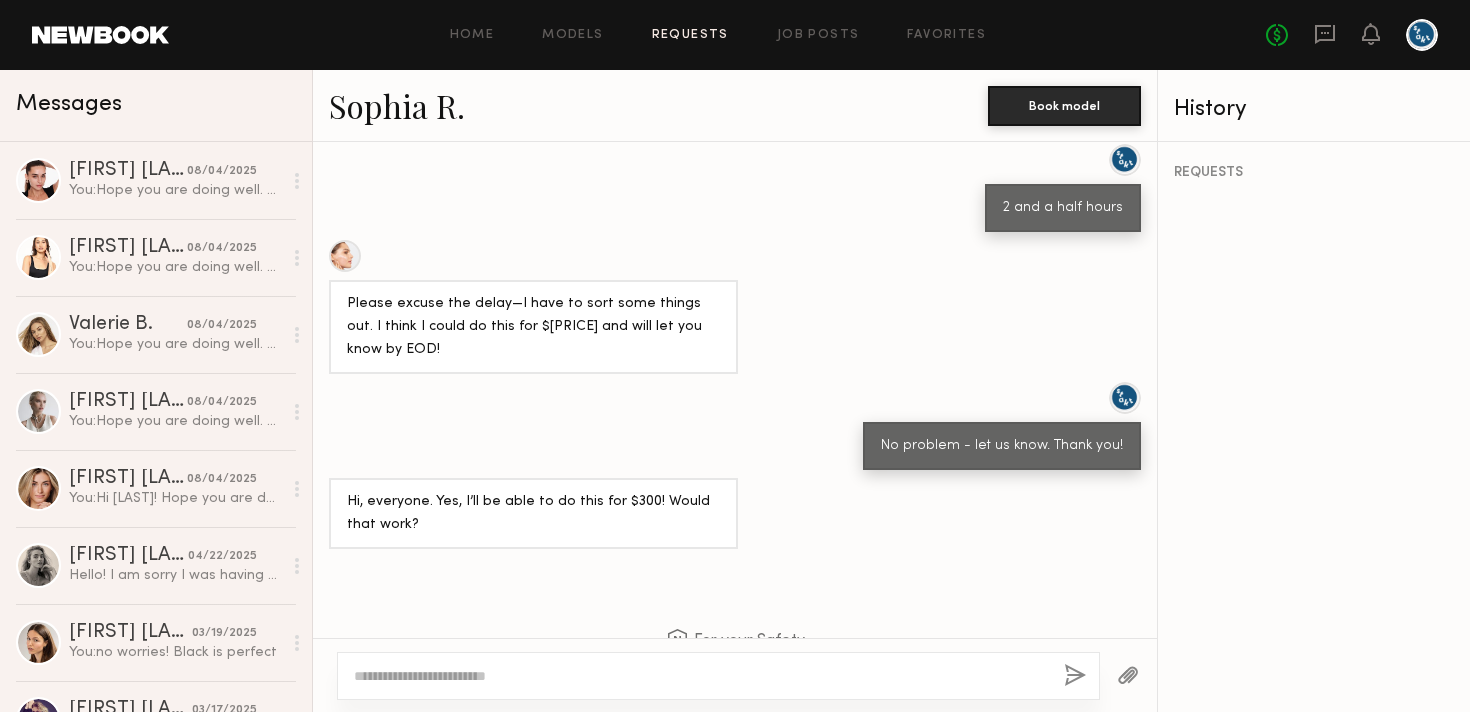 click on "Requests" 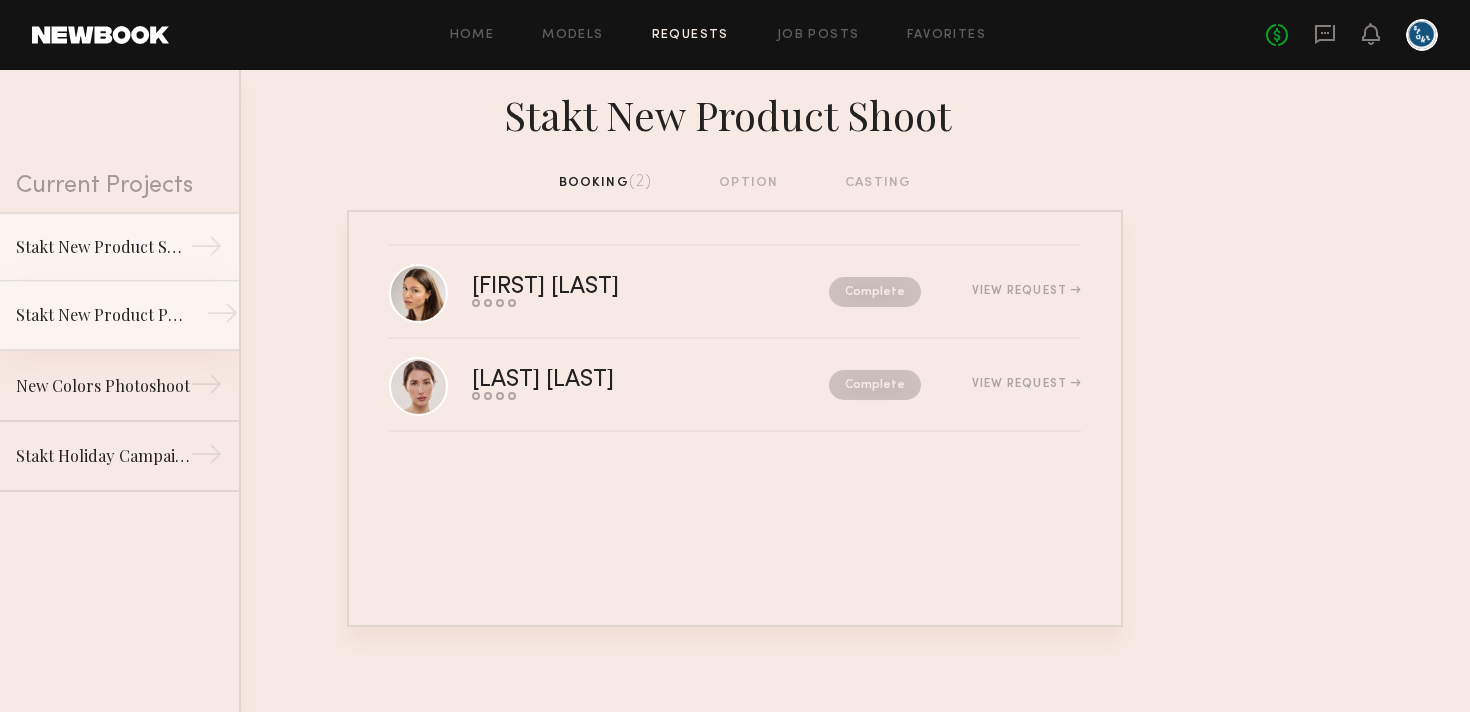 click on "Stakt New Product Photoshoot" 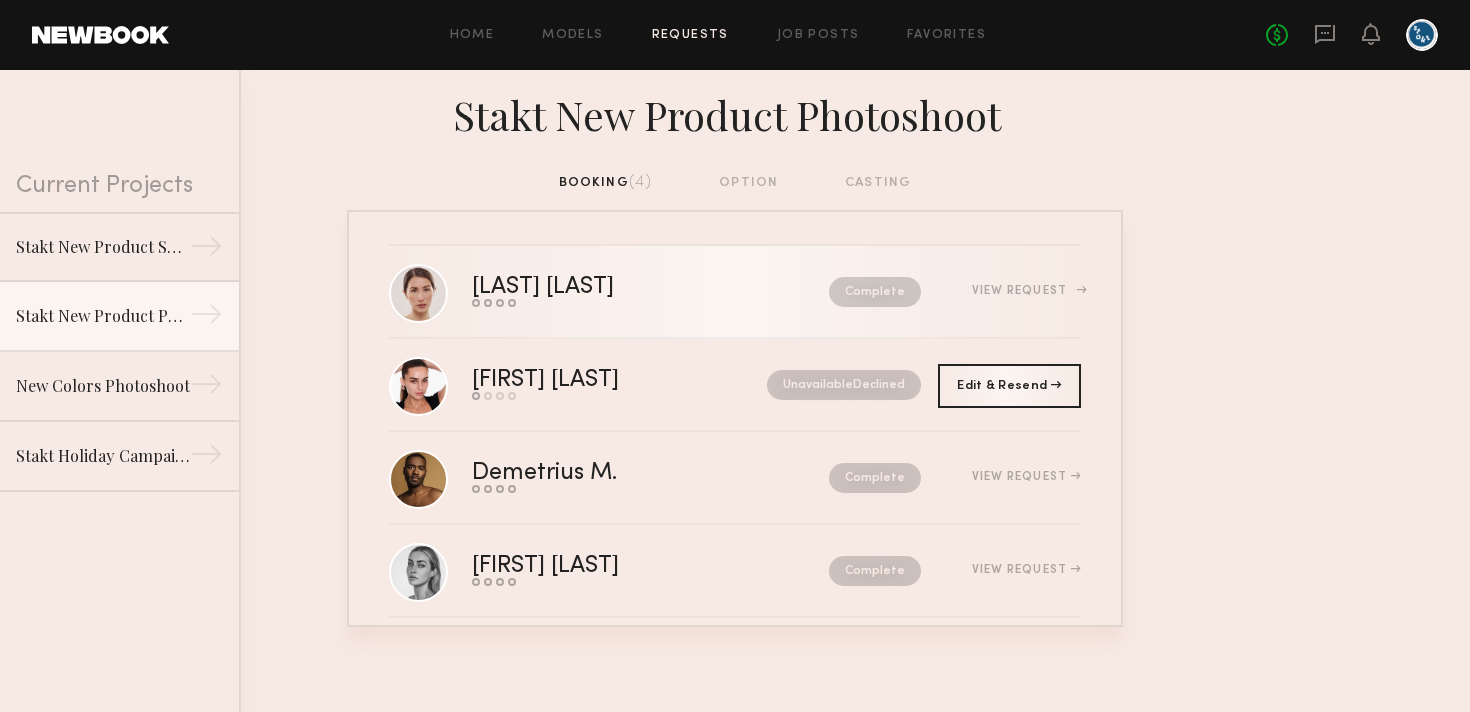 click on "[LAST] [LAST]" 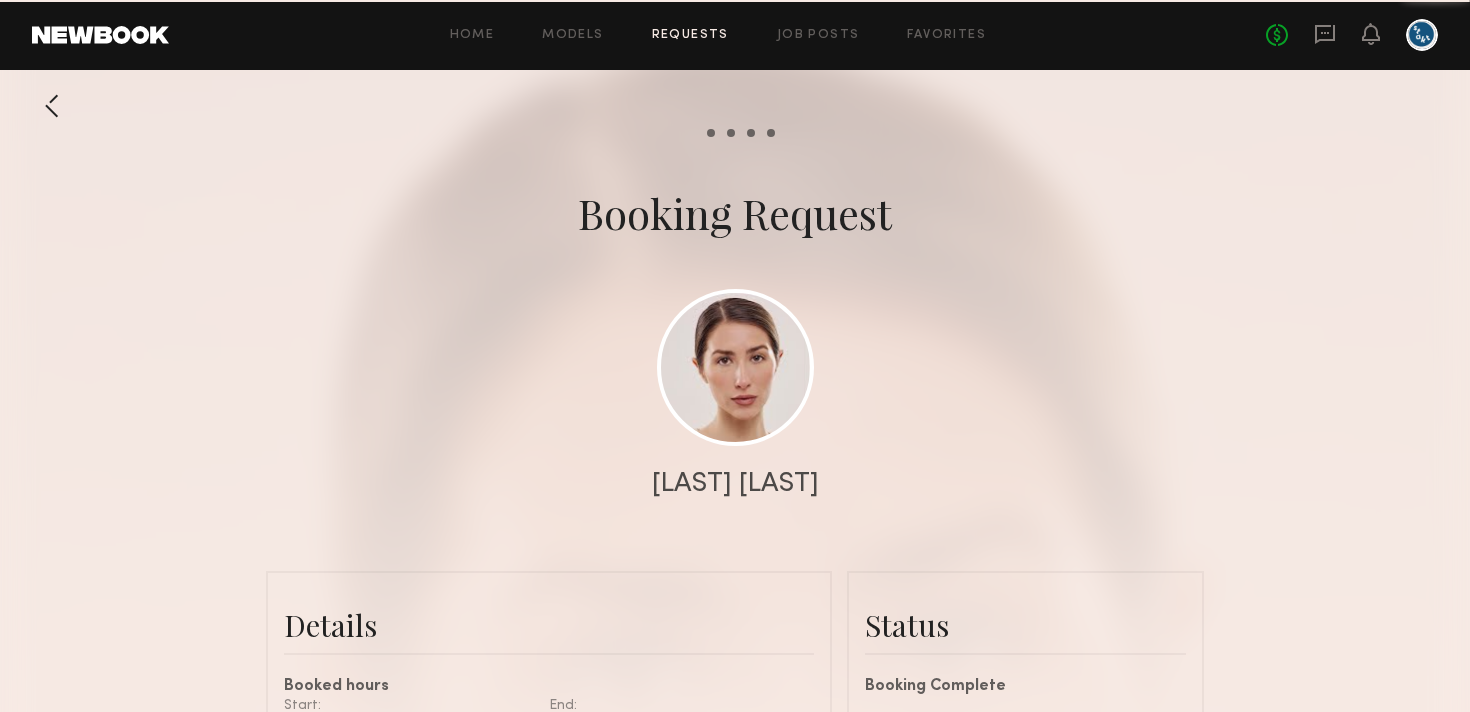 scroll, scrollTop: 1703, scrollLeft: 0, axis: vertical 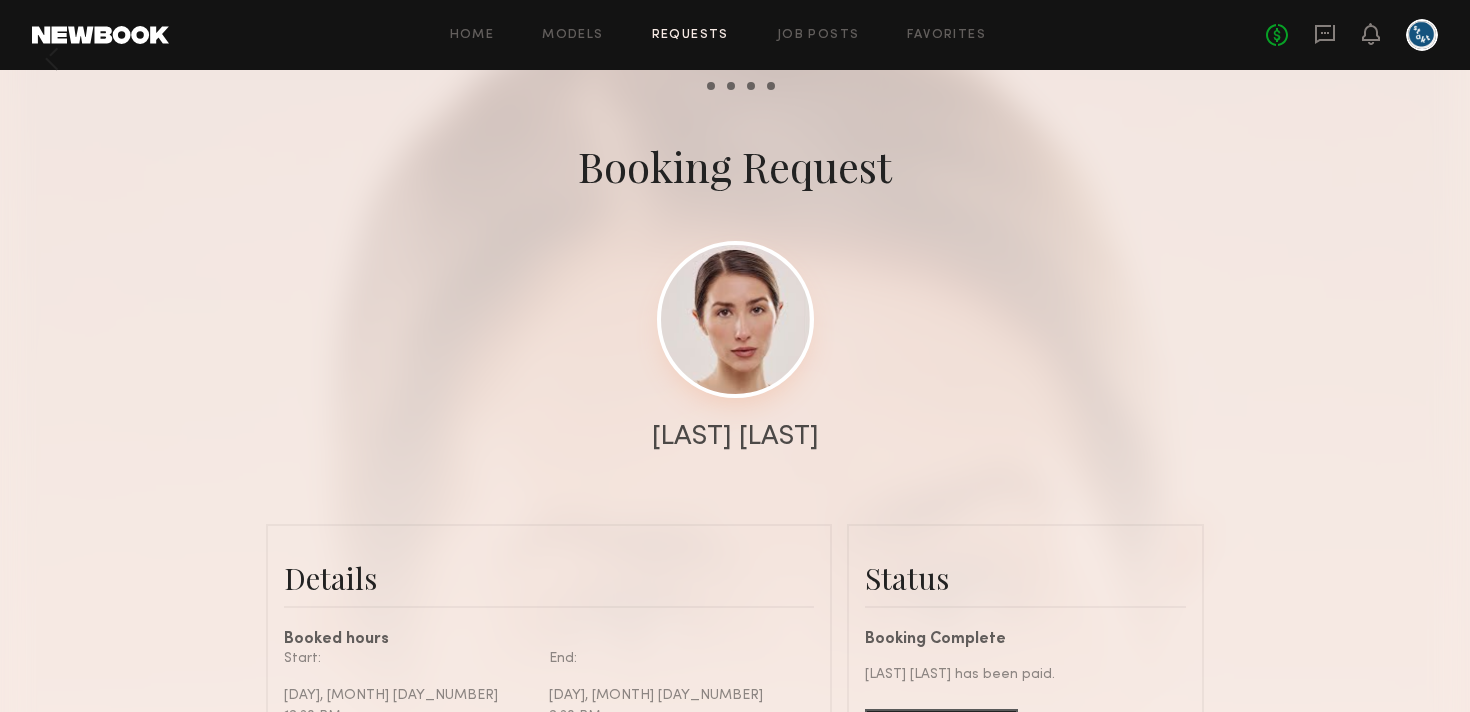 click 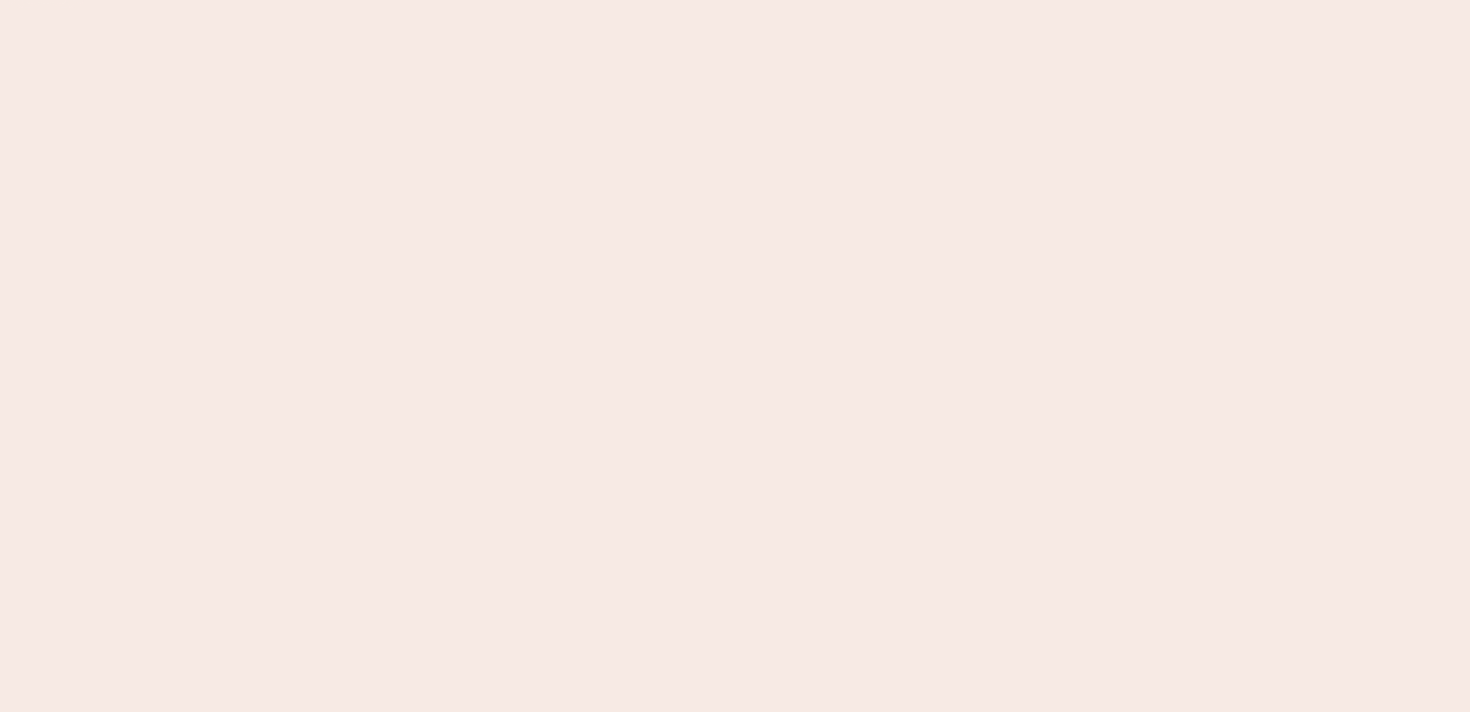 scroll, scrollTop: 0, scrollLeft: 0, axis: both 